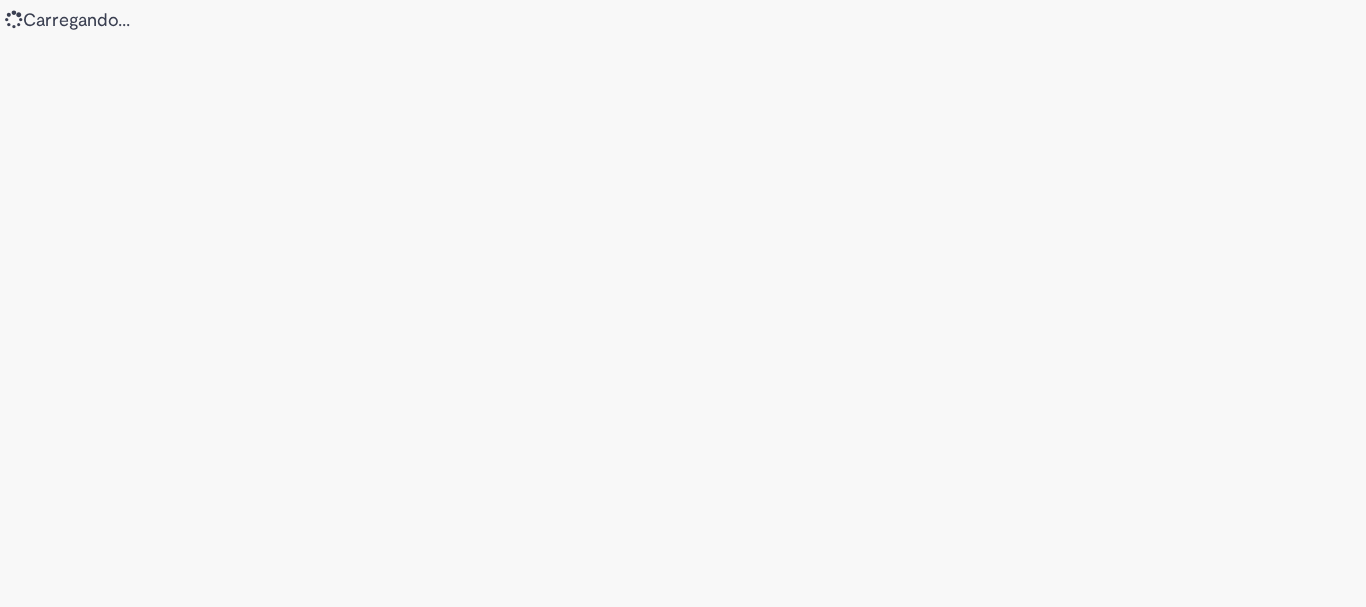 scroll, scrollTop: 0, scrollLeft: 0, axis: both 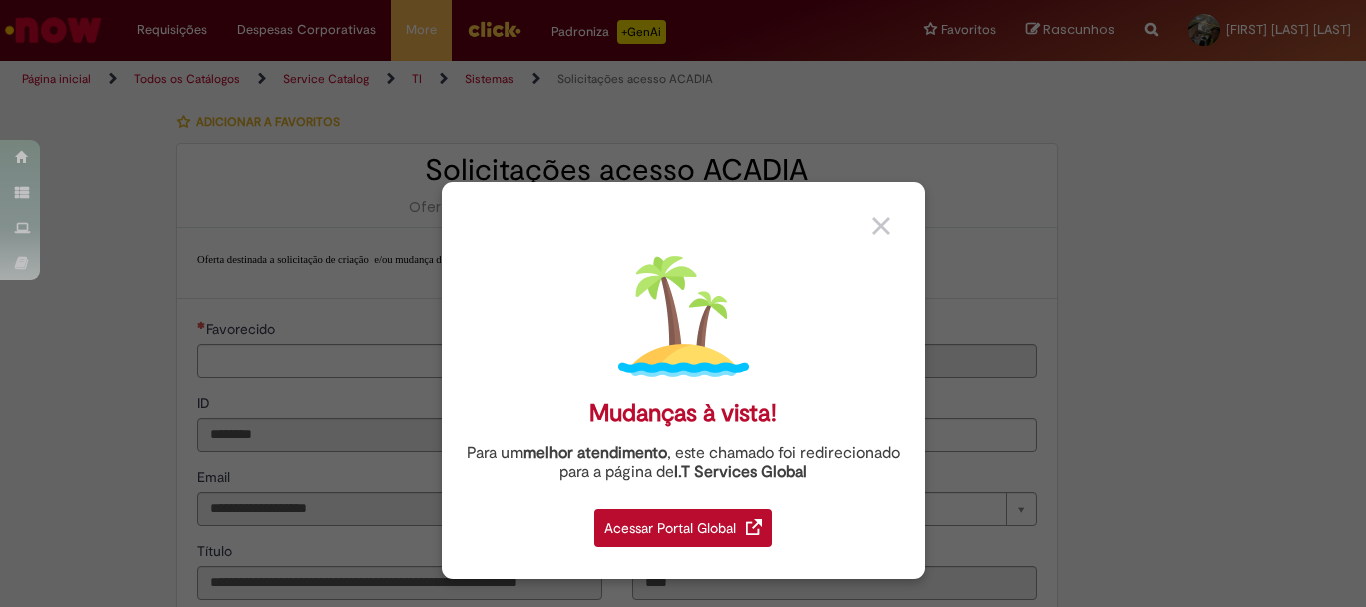 type on "**********" 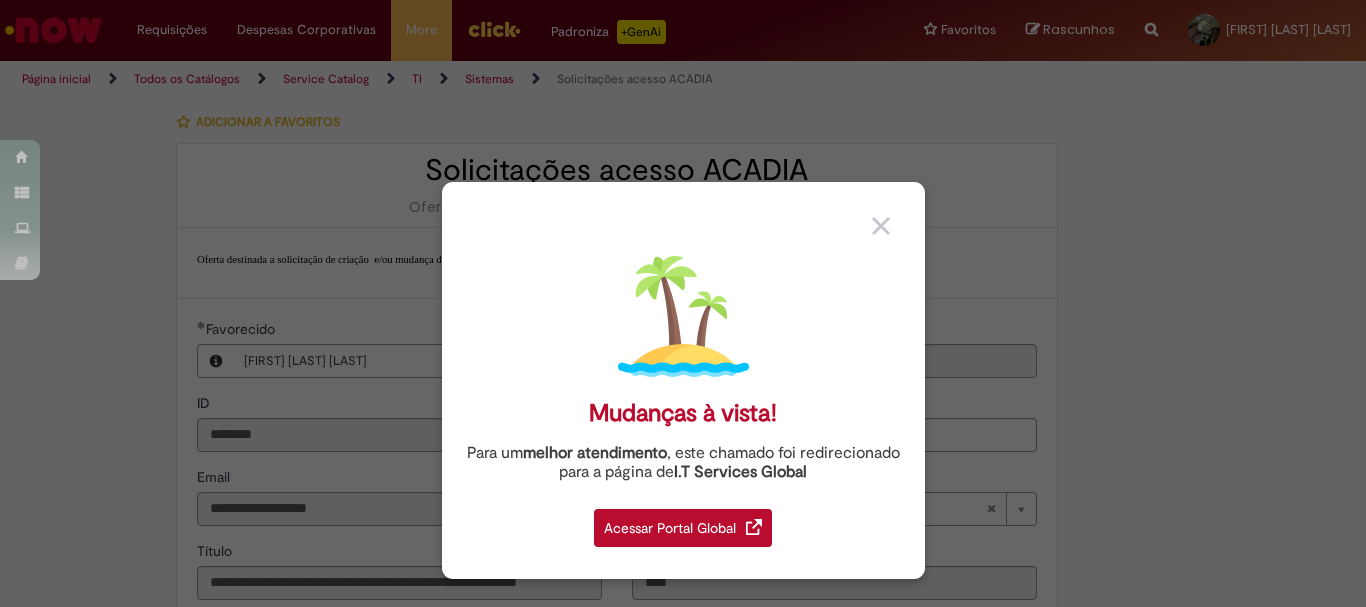 click on "Acessar Portal Global" at bounding box center [683, 528] 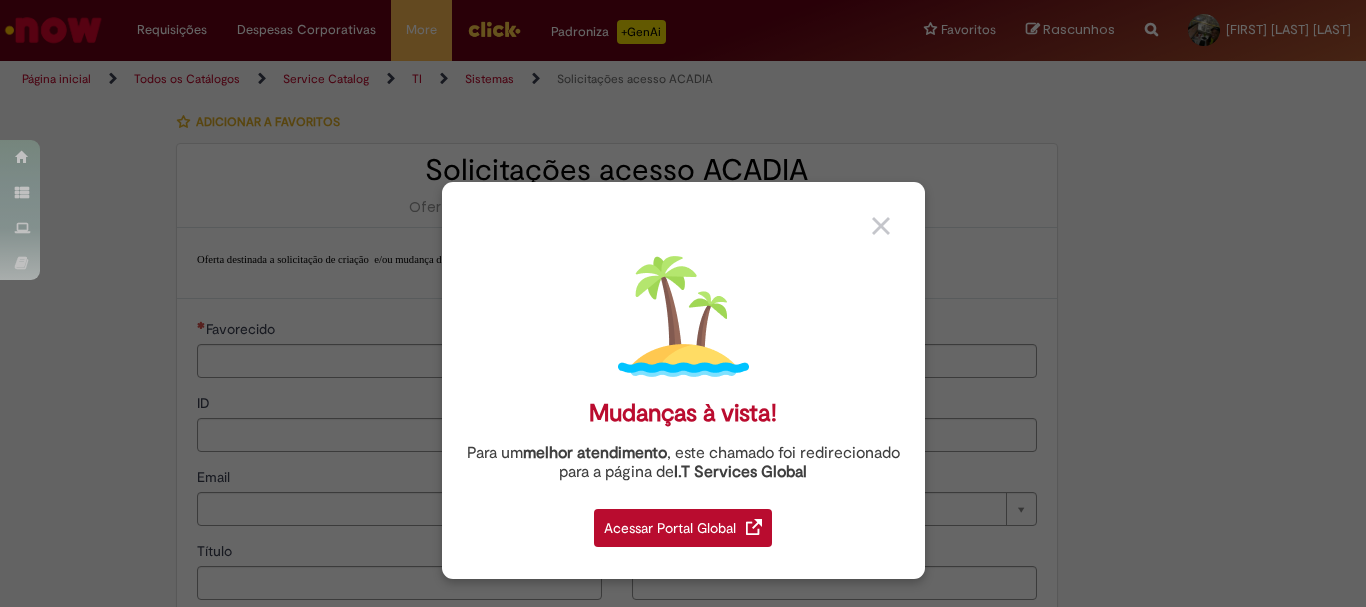 scroll, scrollTop: 0, scrollLeft: 0, axis: both 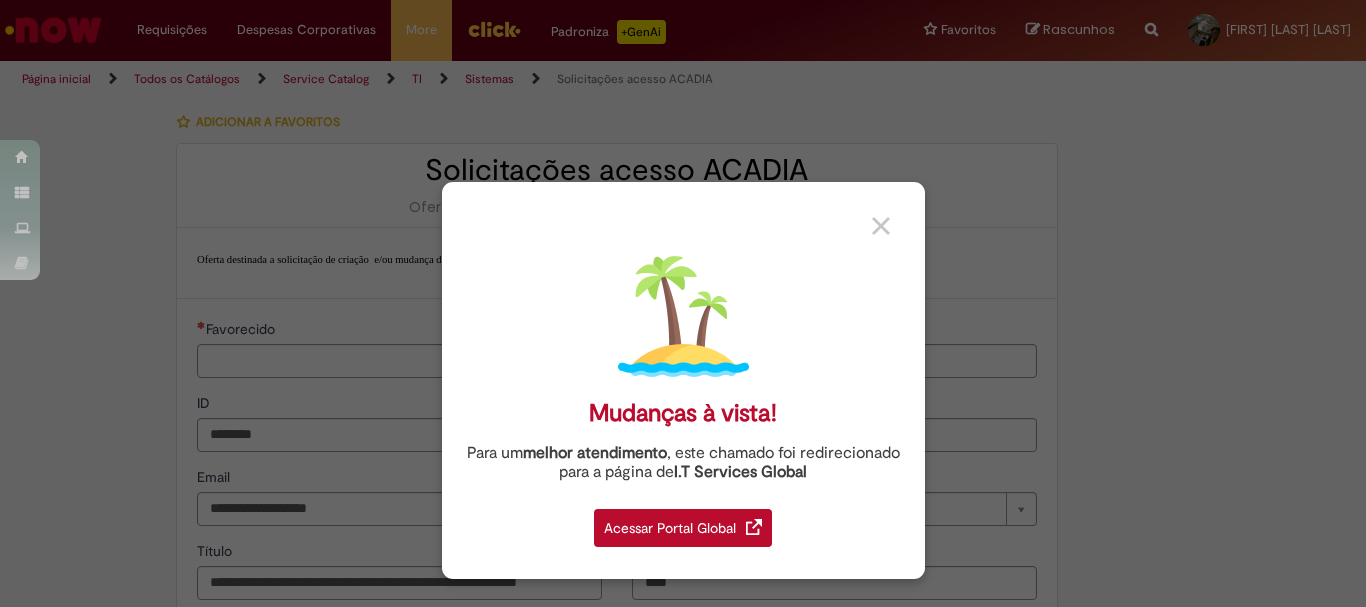 type on "**********" 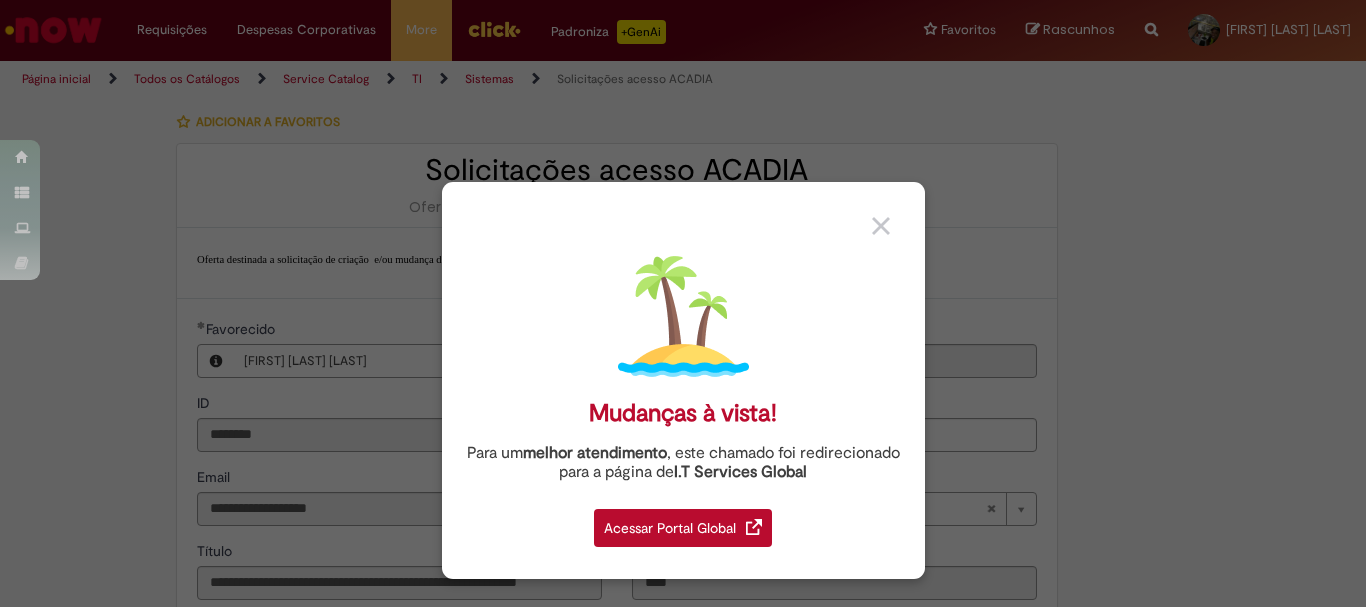 click on "Acessar Portal Global" at bounding box center (683, 528) 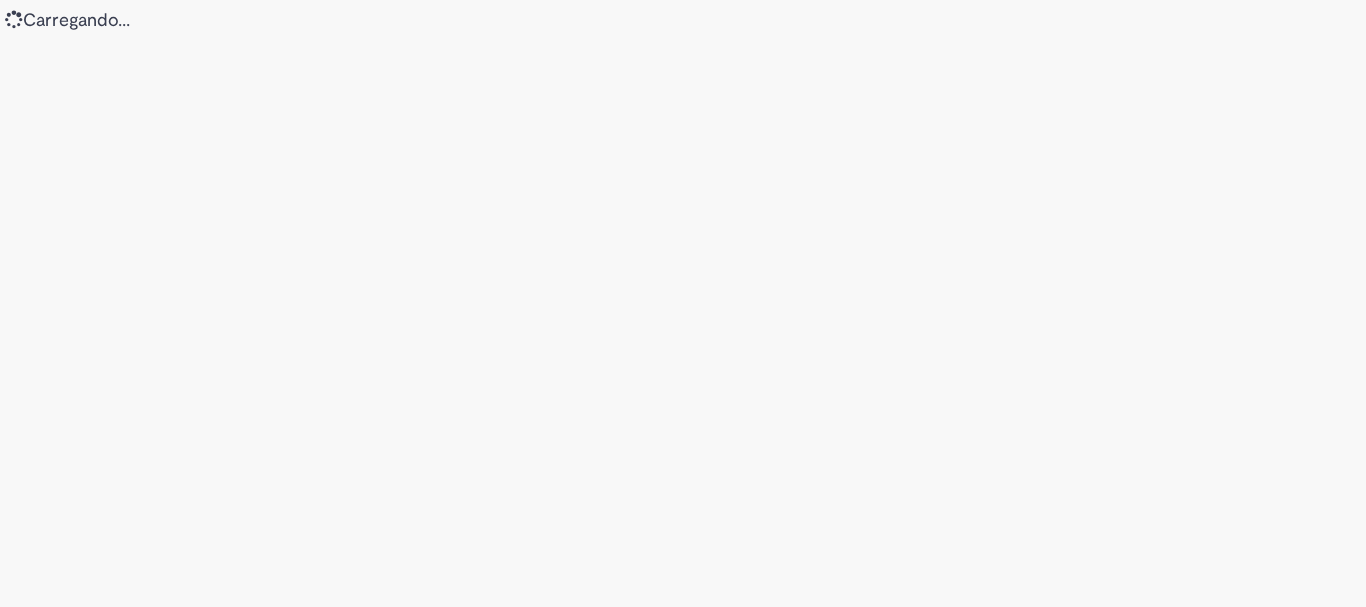 scroll, scrollTop: 0, scrollLeft: 0, axis: both 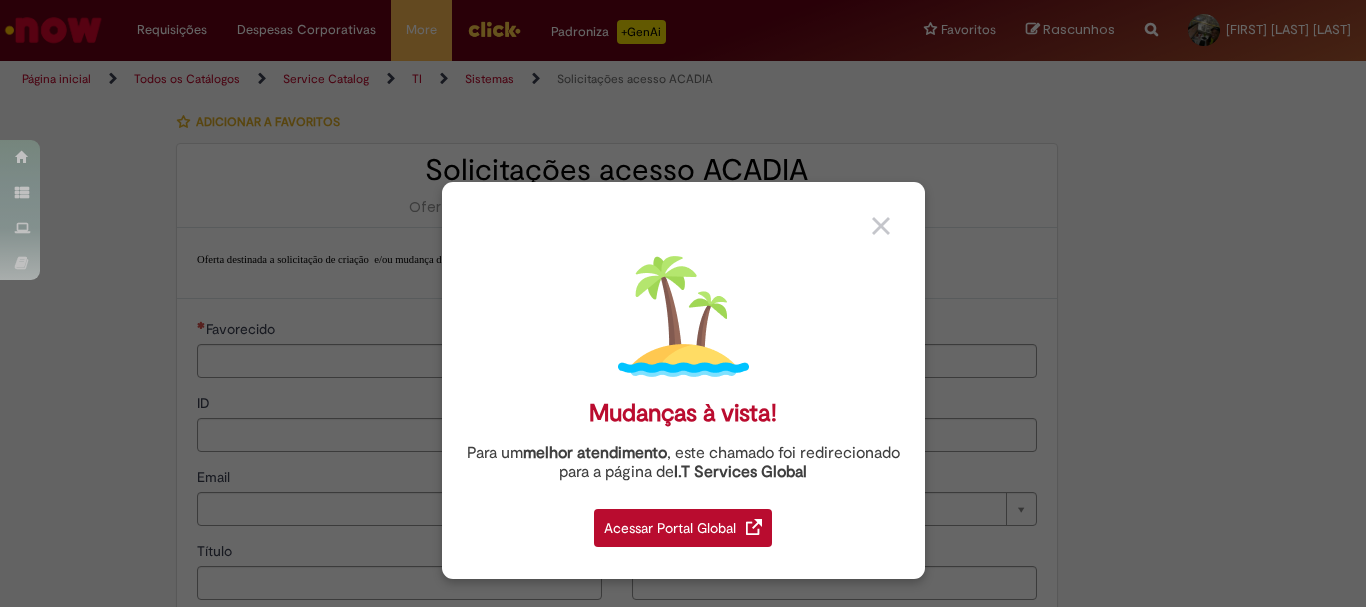 type on "********" 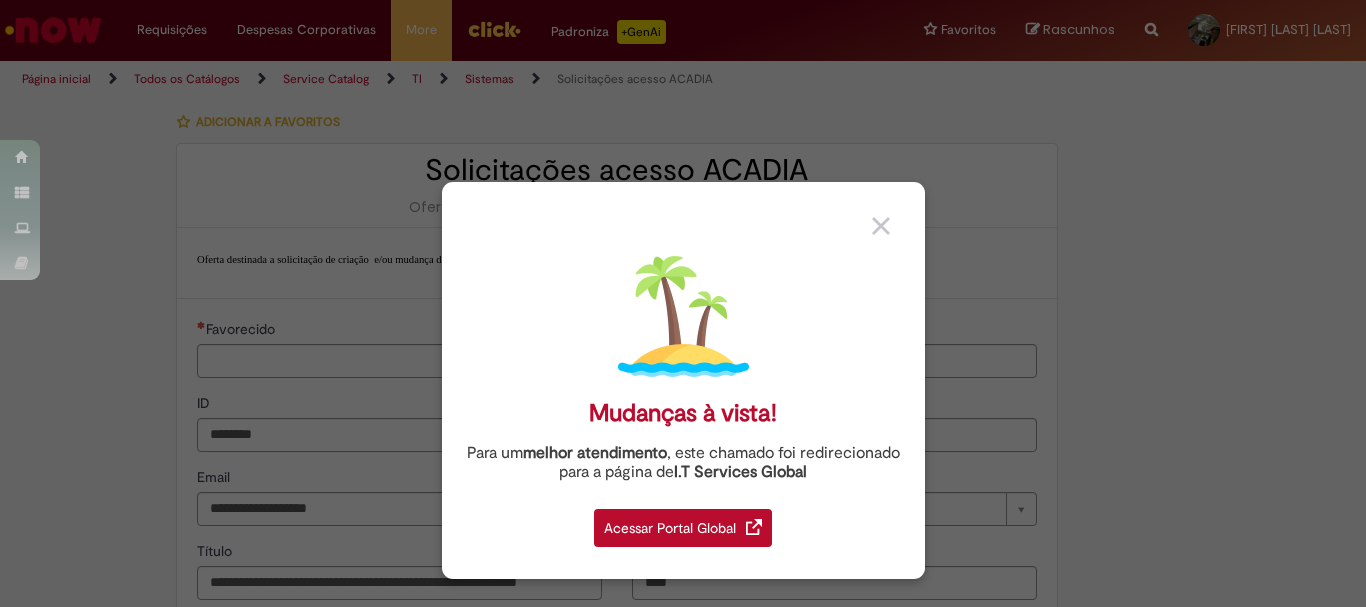 type on "**********" 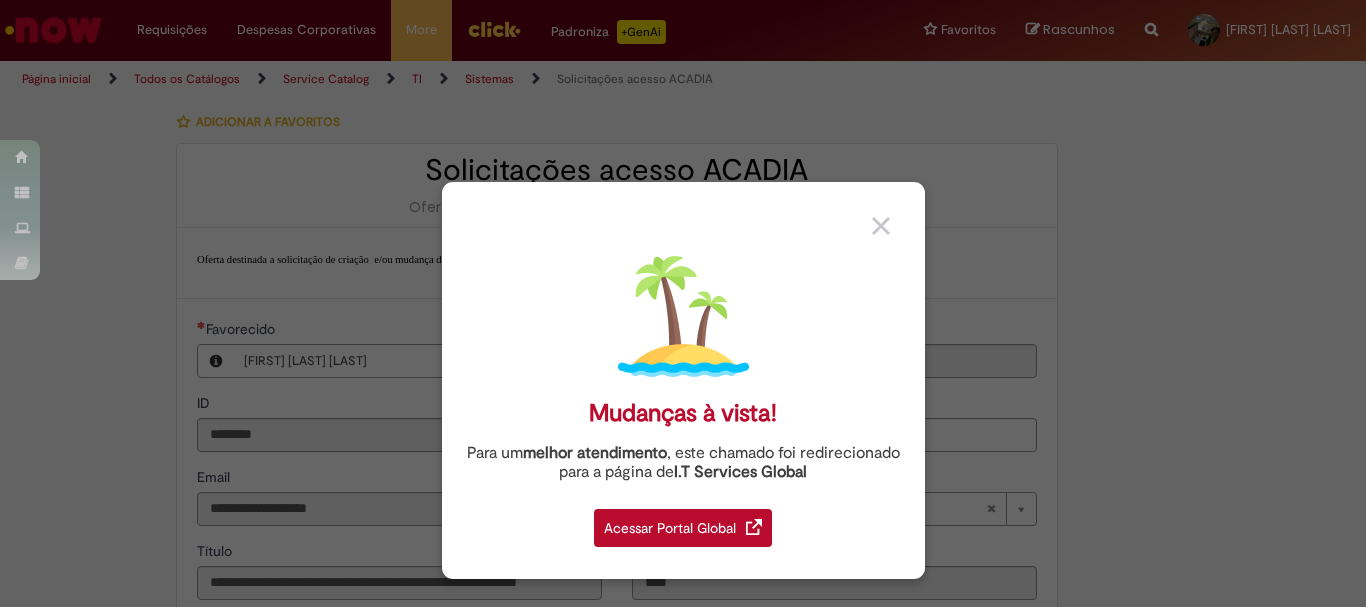 type on "**********" 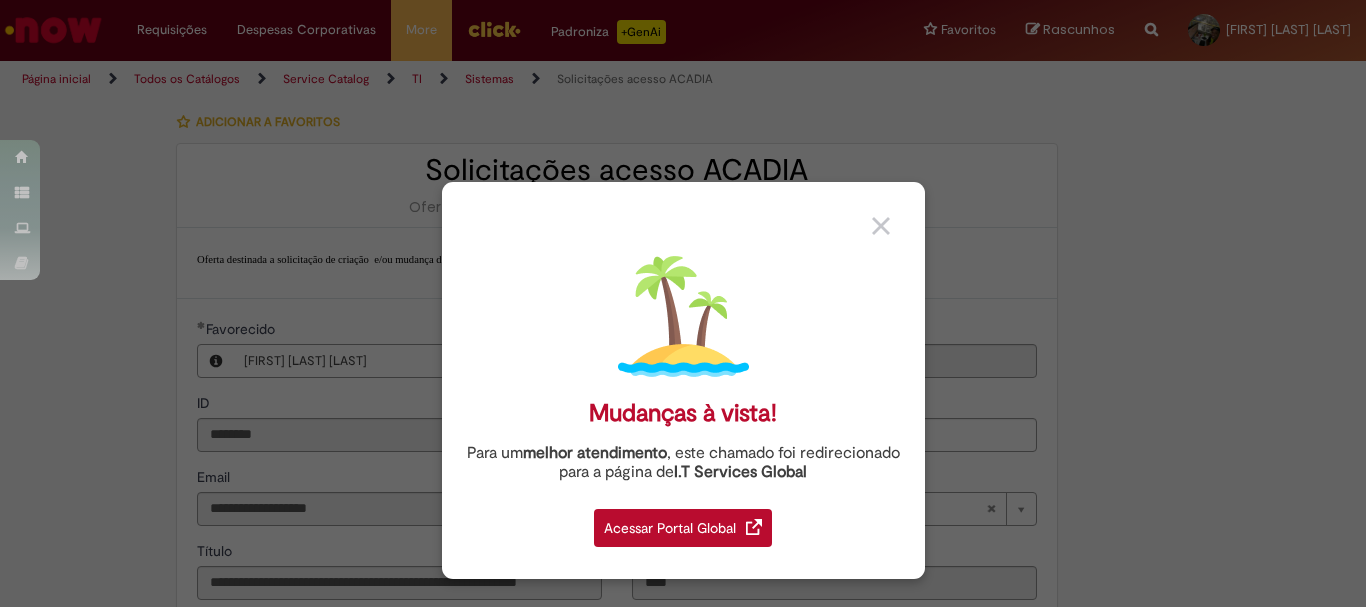 click at bounding box center (881, 226) 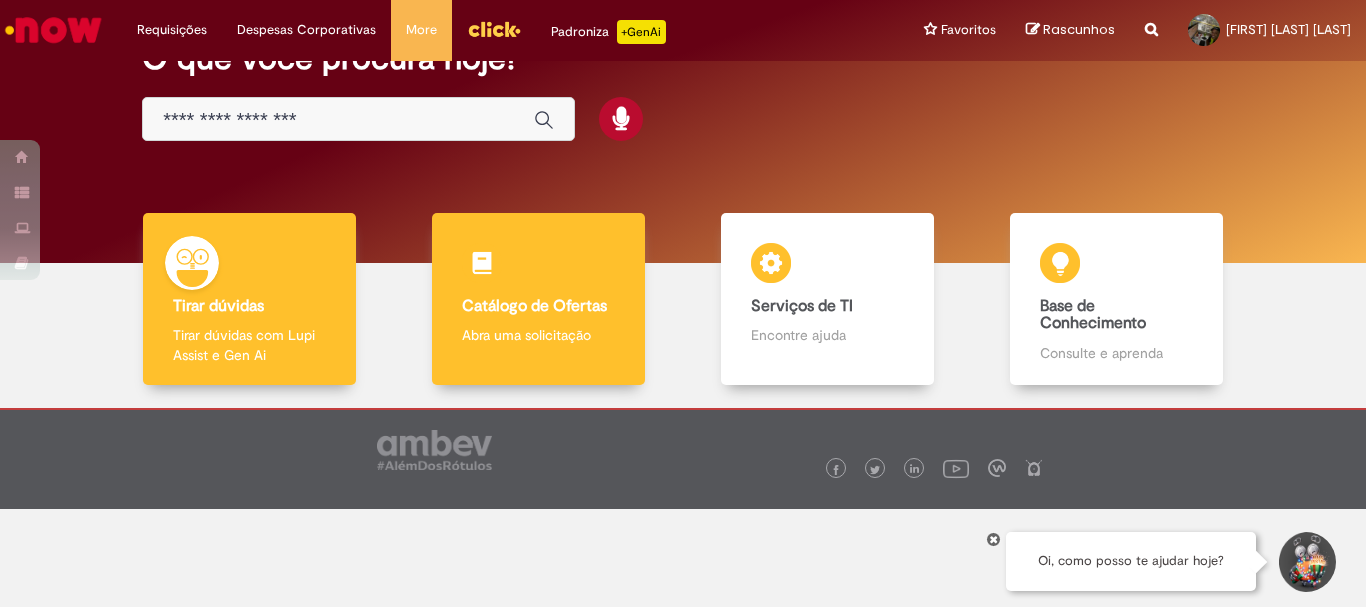 scroll, scrollTop: 0, scrollLeft: 0, axis: both 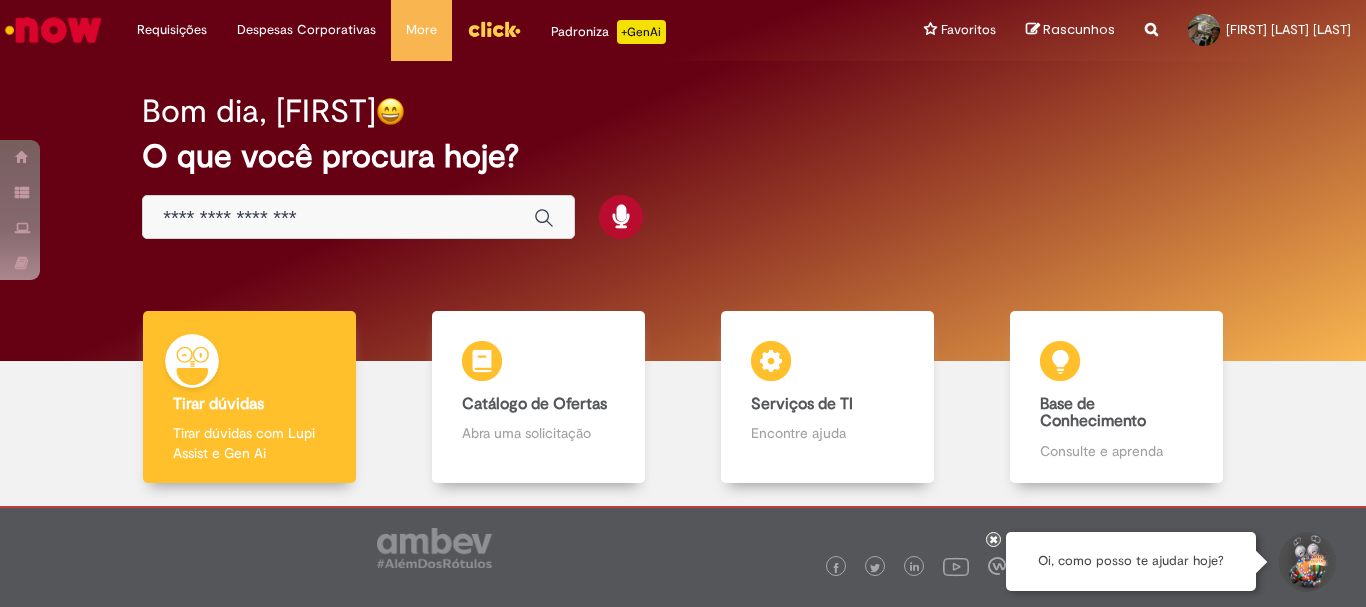 click at bounding box center [338, 218] 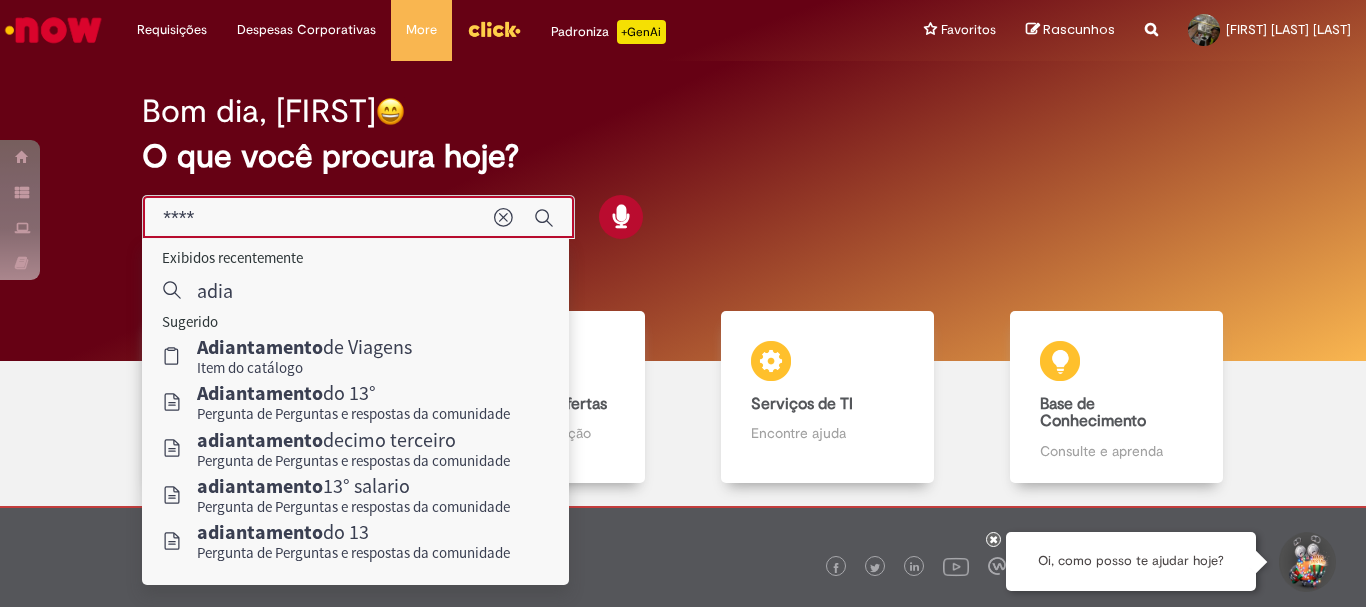 type on "*****" 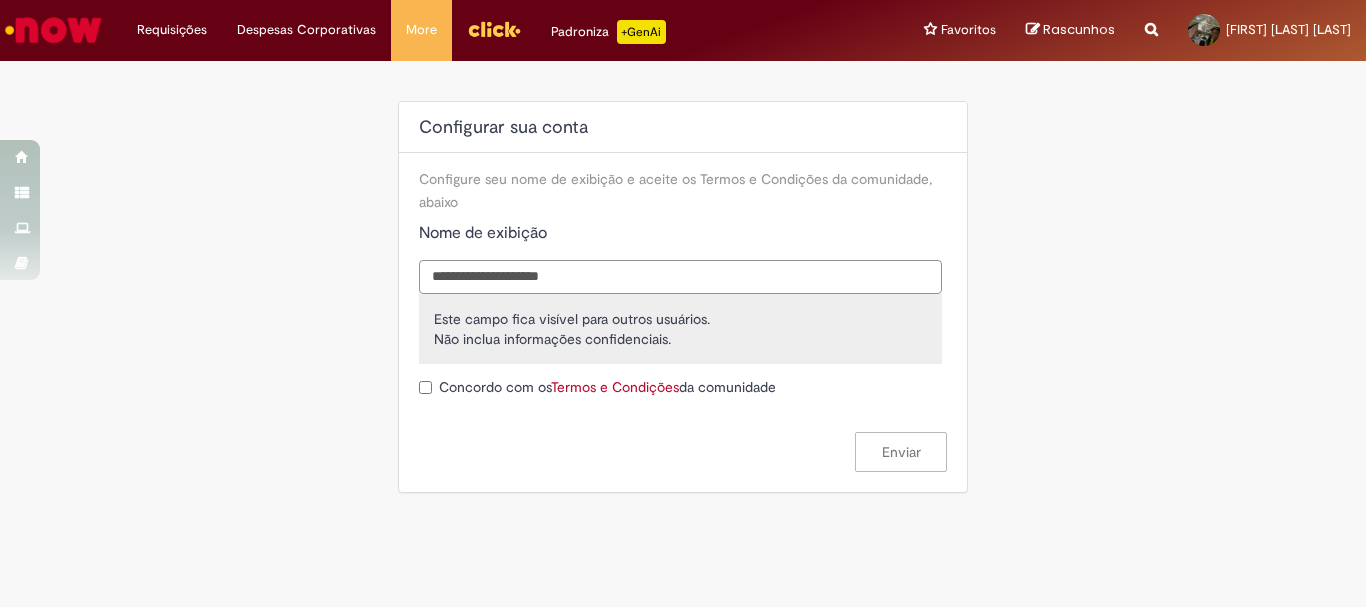 click on "**********" at bounding box center [680, 277] 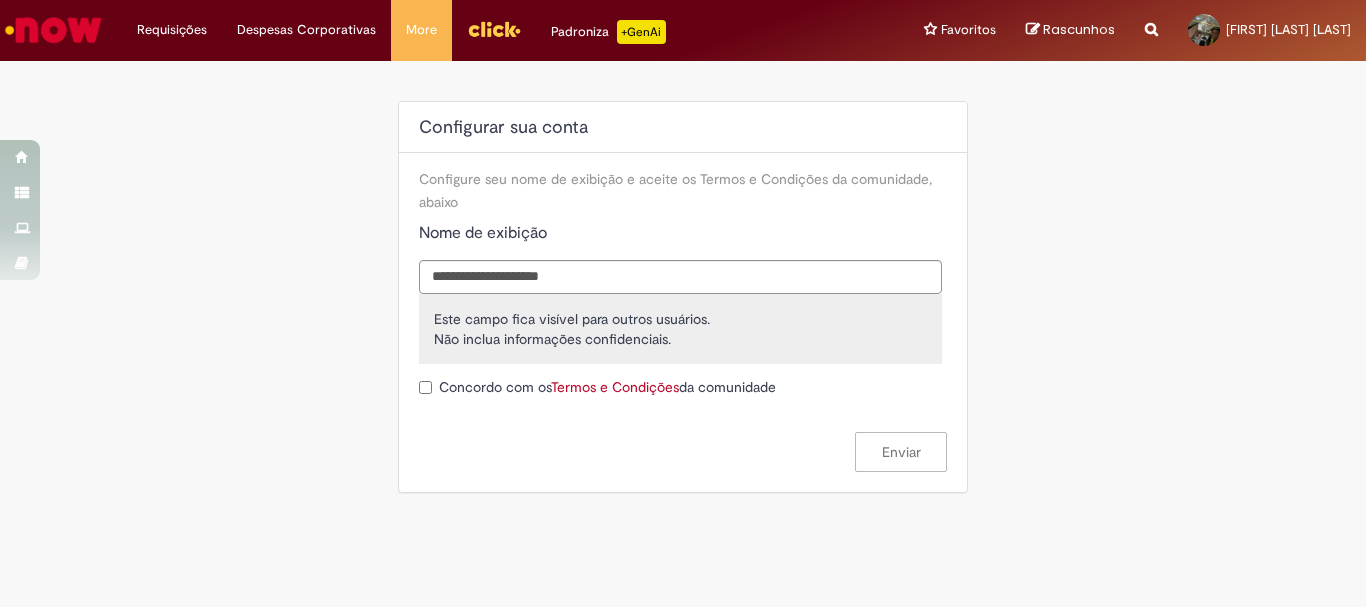 click on "Este campo fica visível para outros usuários. Não inclua informações confidenciais." at bounding box center [680, 329] 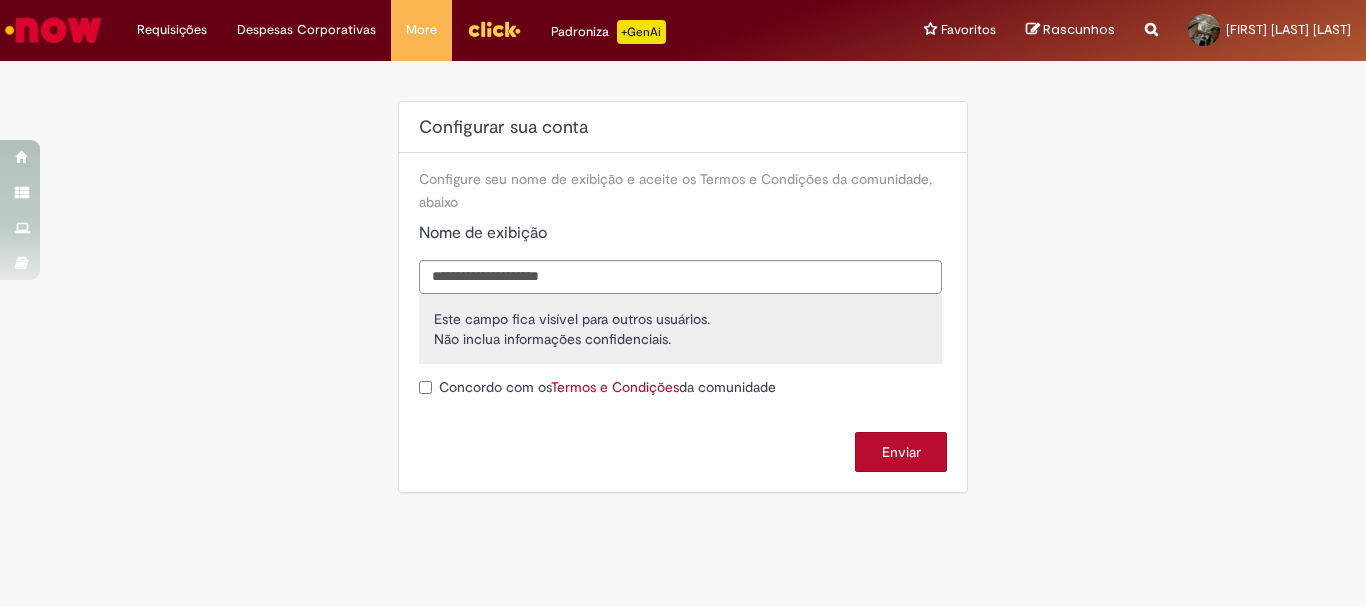 click on "**********" at bounding box center (683, 292) 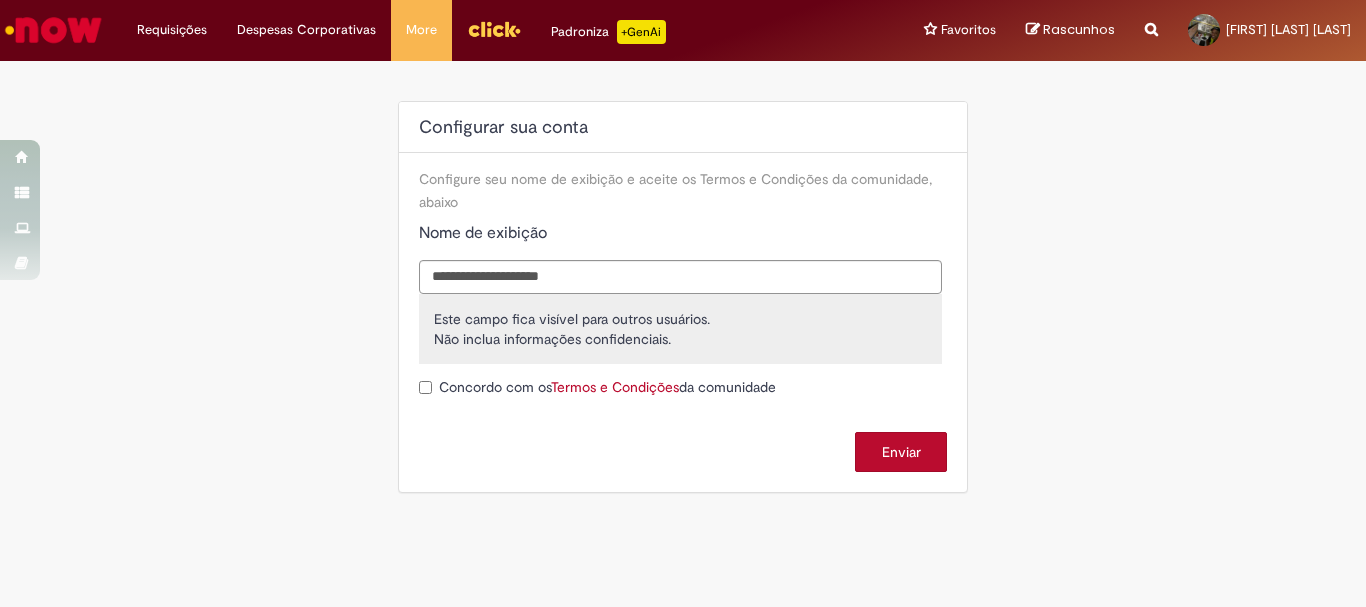 click on "Enviar" at bounding box center [901, 452] 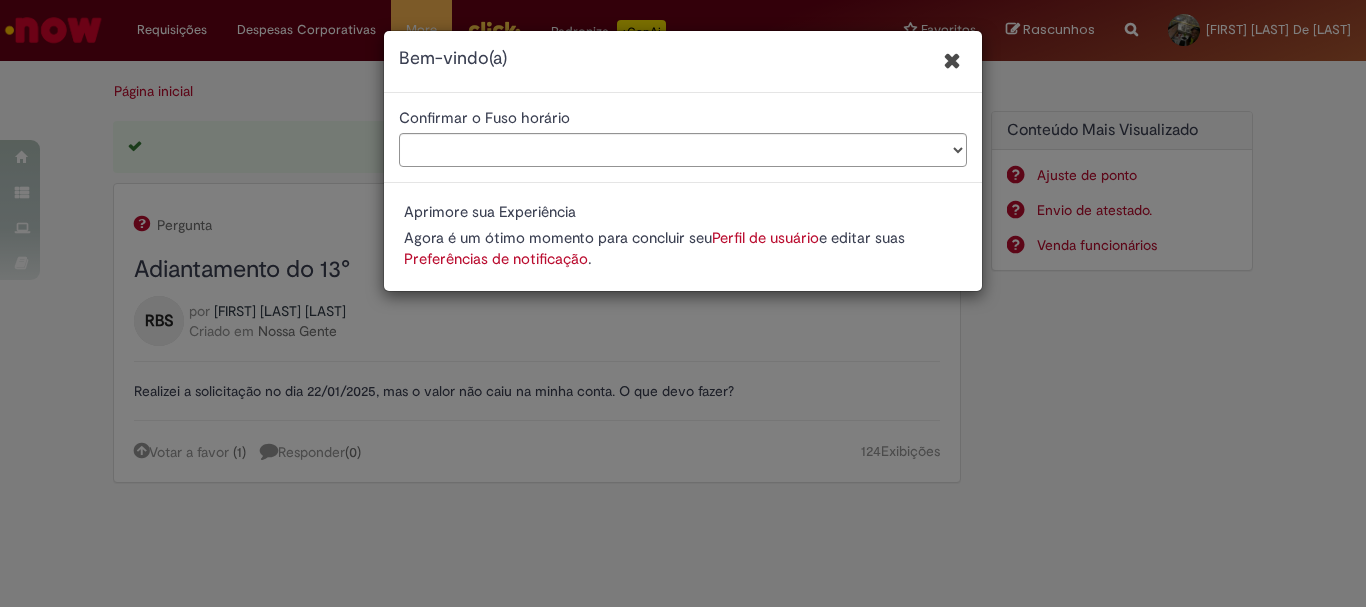 scroll, scrollTop: 0, scrollLeft: 0, axis: both 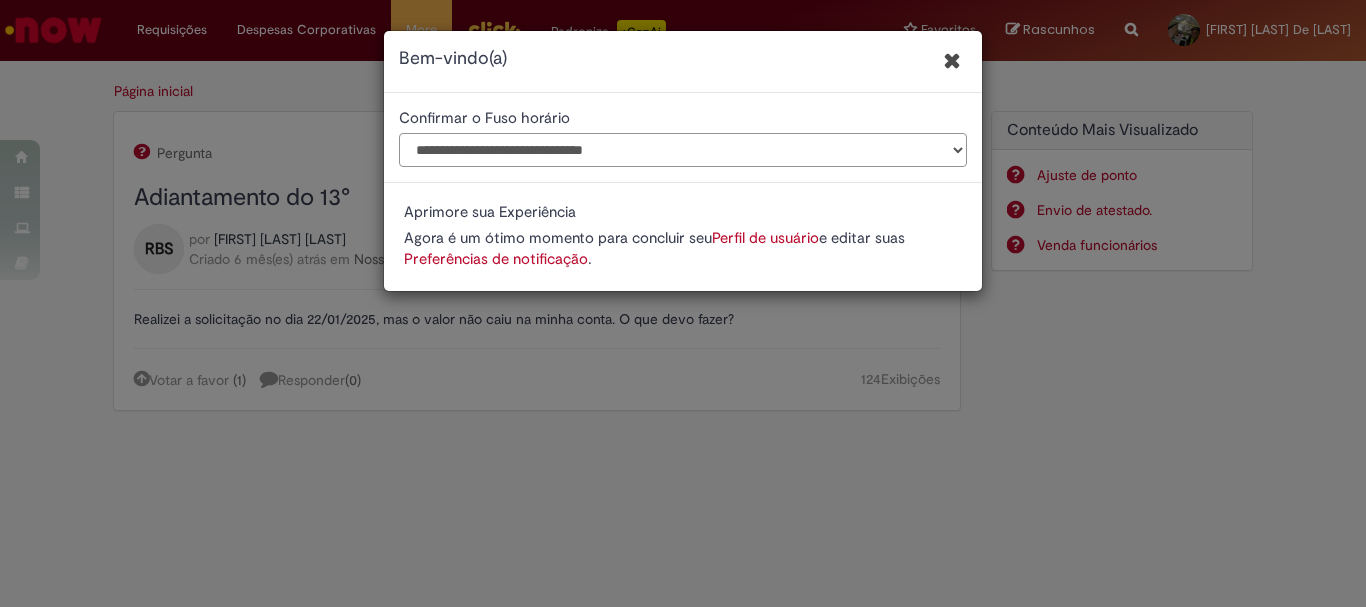 click on "**********" at bounding box center (683, 150) 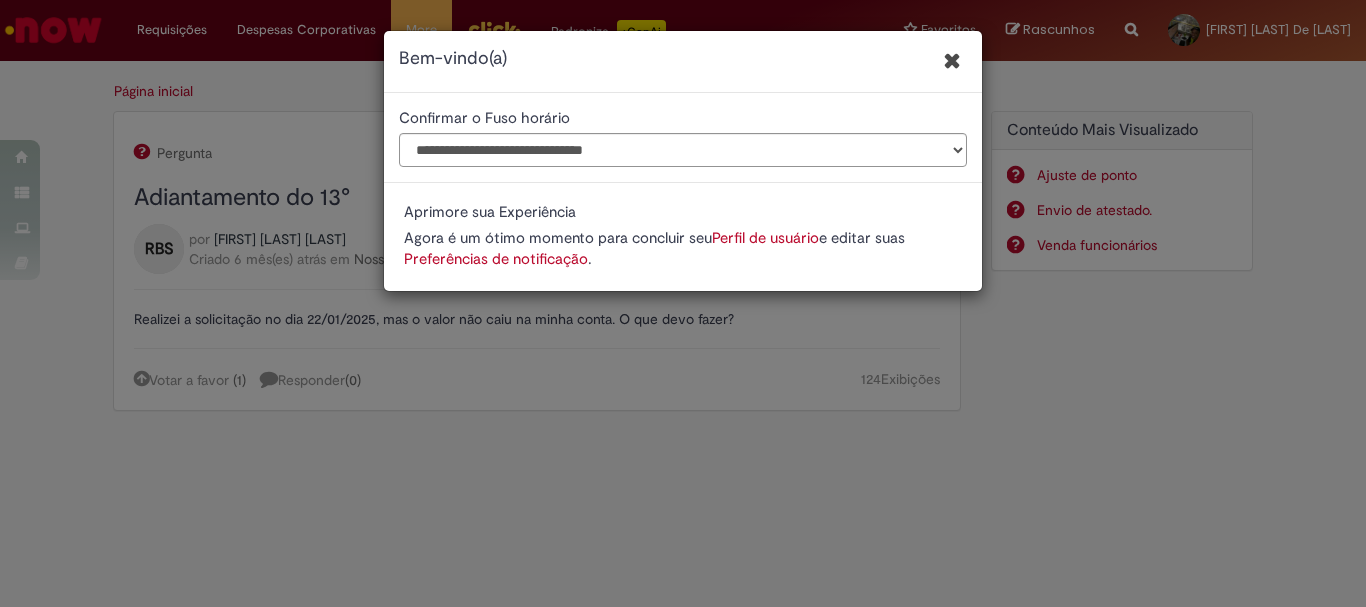 click at bounding box center (952, 60) 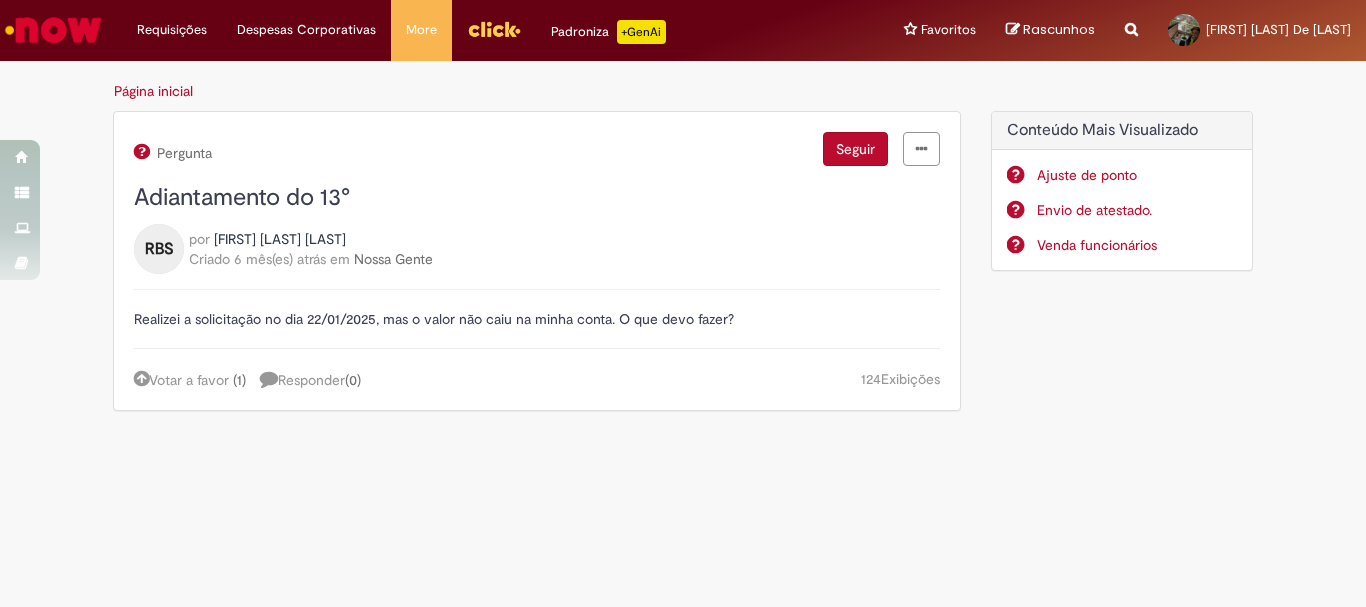 click on "Exibições" at bounding box center (910, 379) 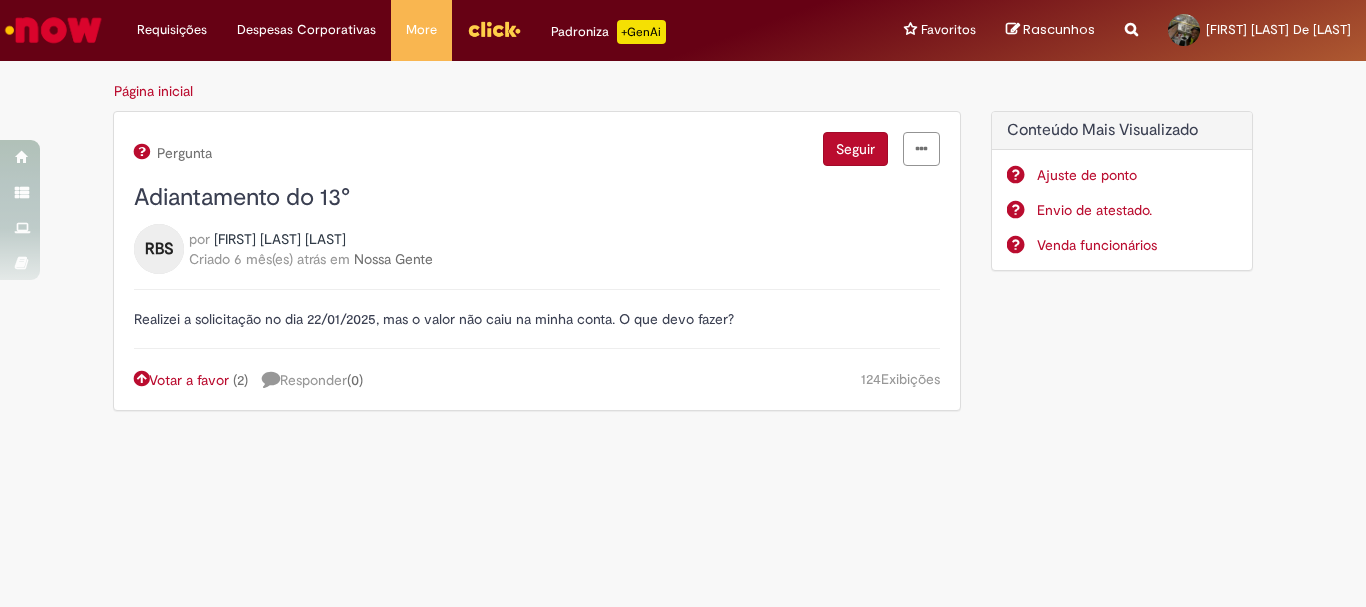 click at bounding box center (141, 378) 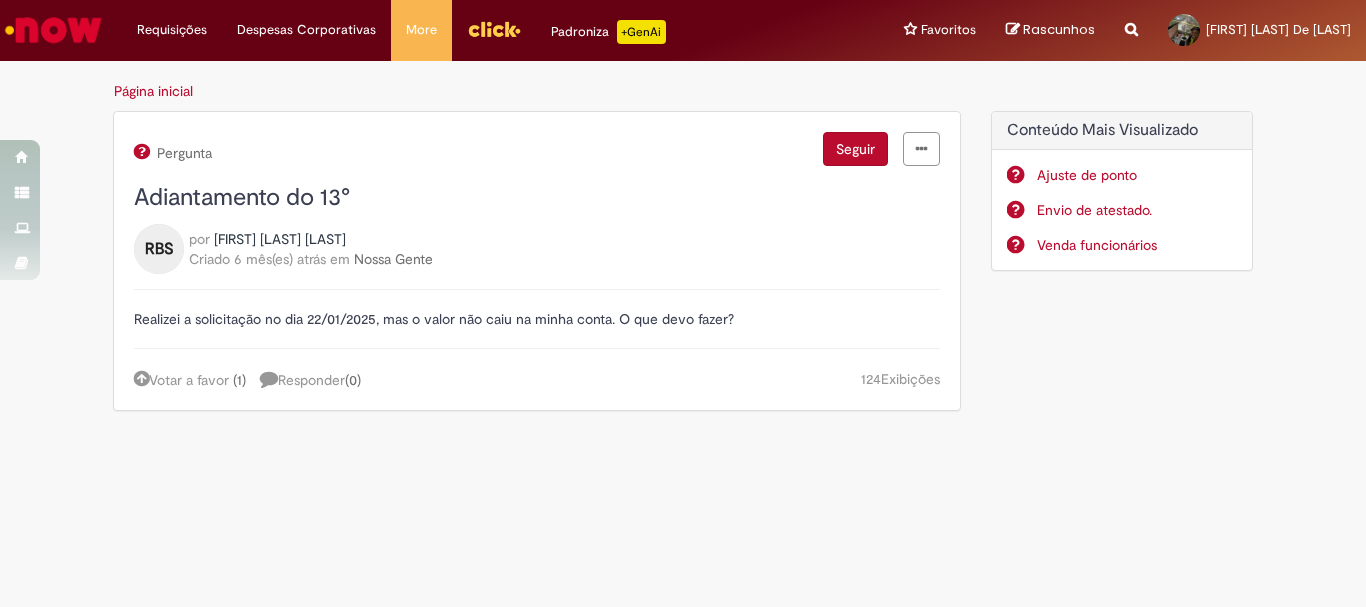 click at bounding box center (141, 378) 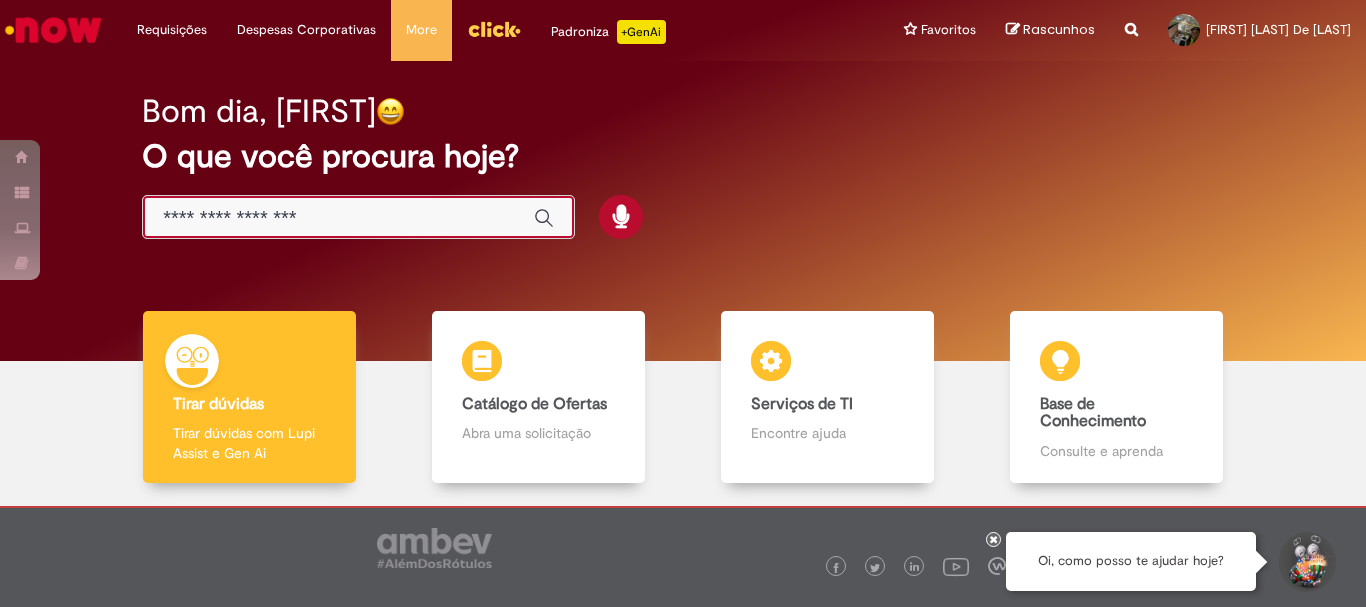click at bounding box center [338, 218] 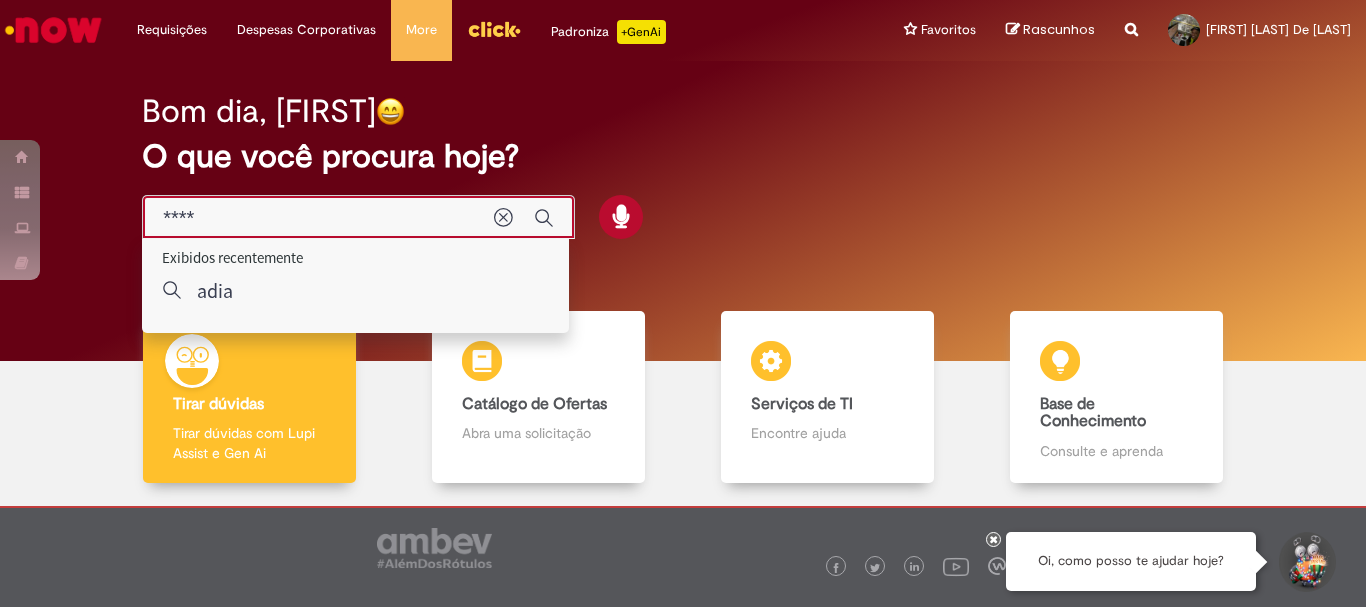 type on "*****" 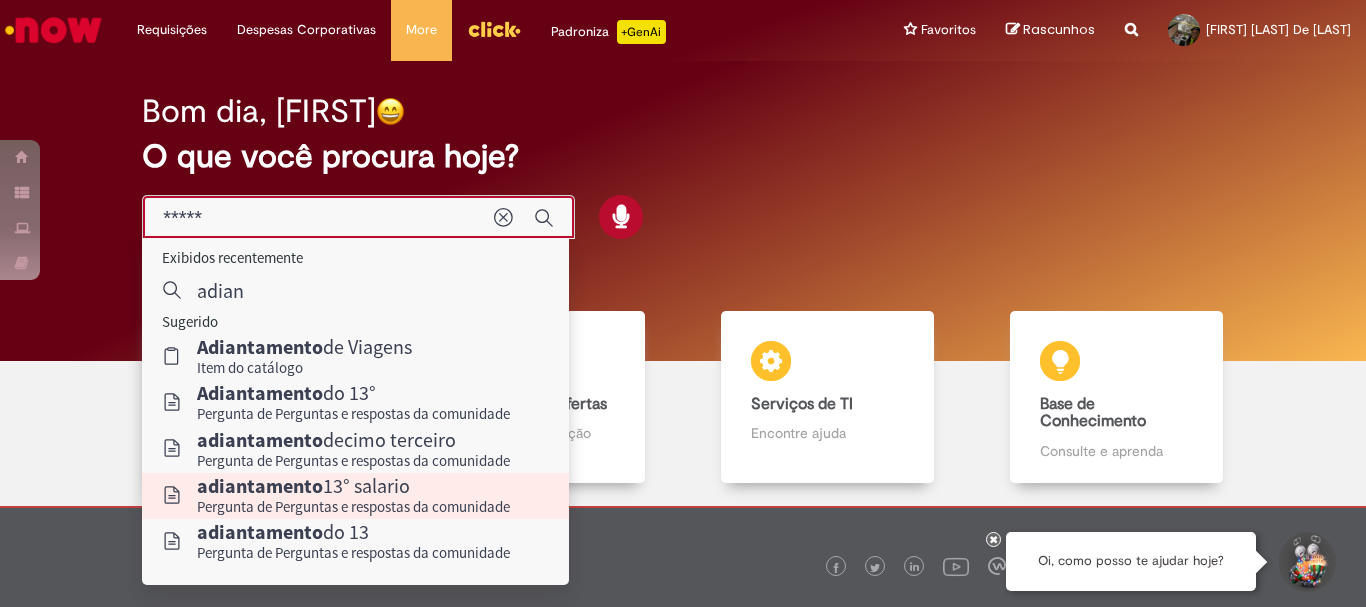 scroll, scrollTop: 98, scrollLeft: 0, axis: vertical 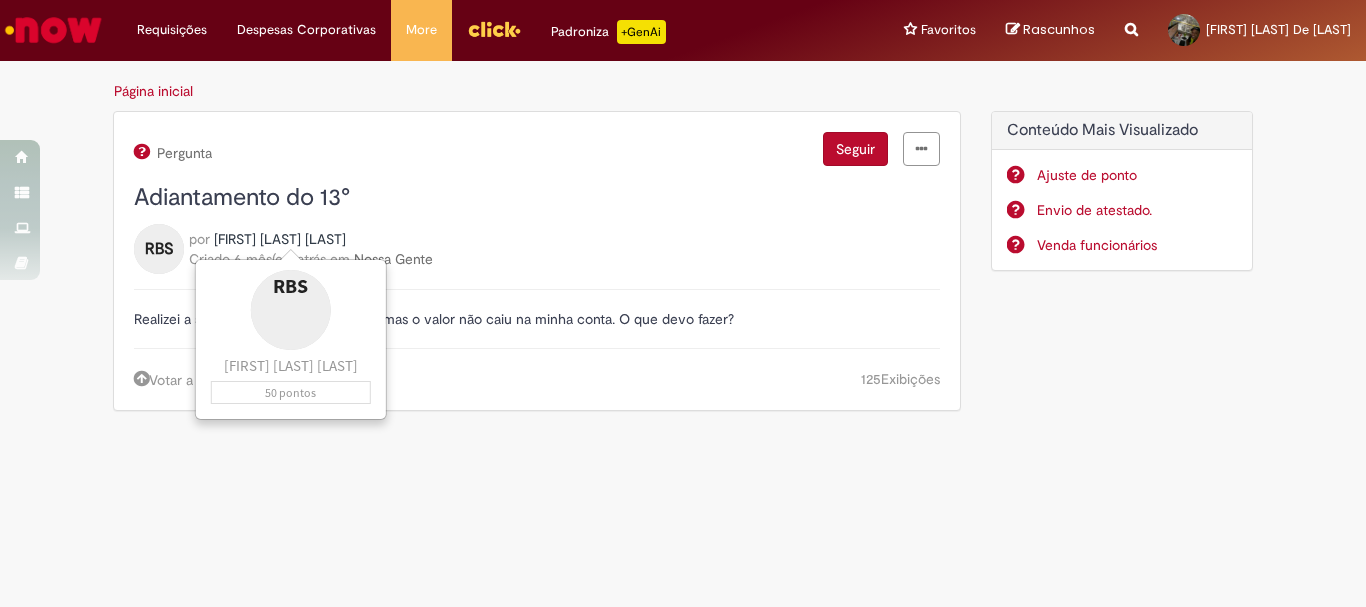click on "[FIRST] [LAST] [LAST]" at bounding box center (280, 239) 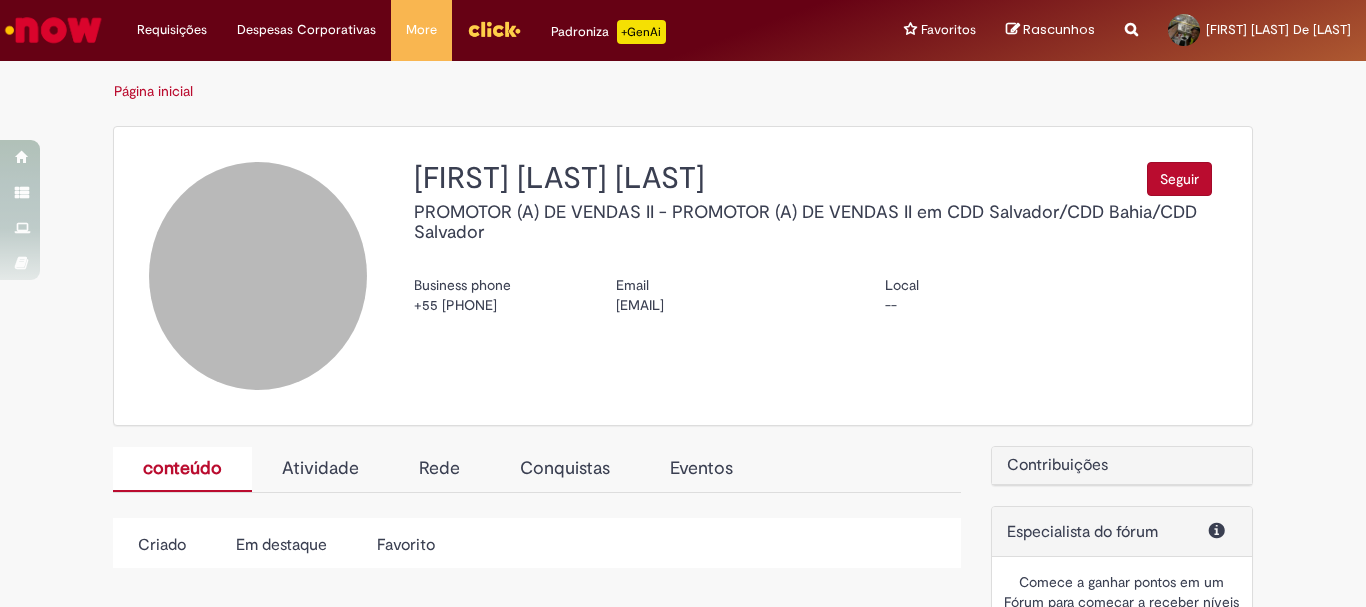 select on "**********" 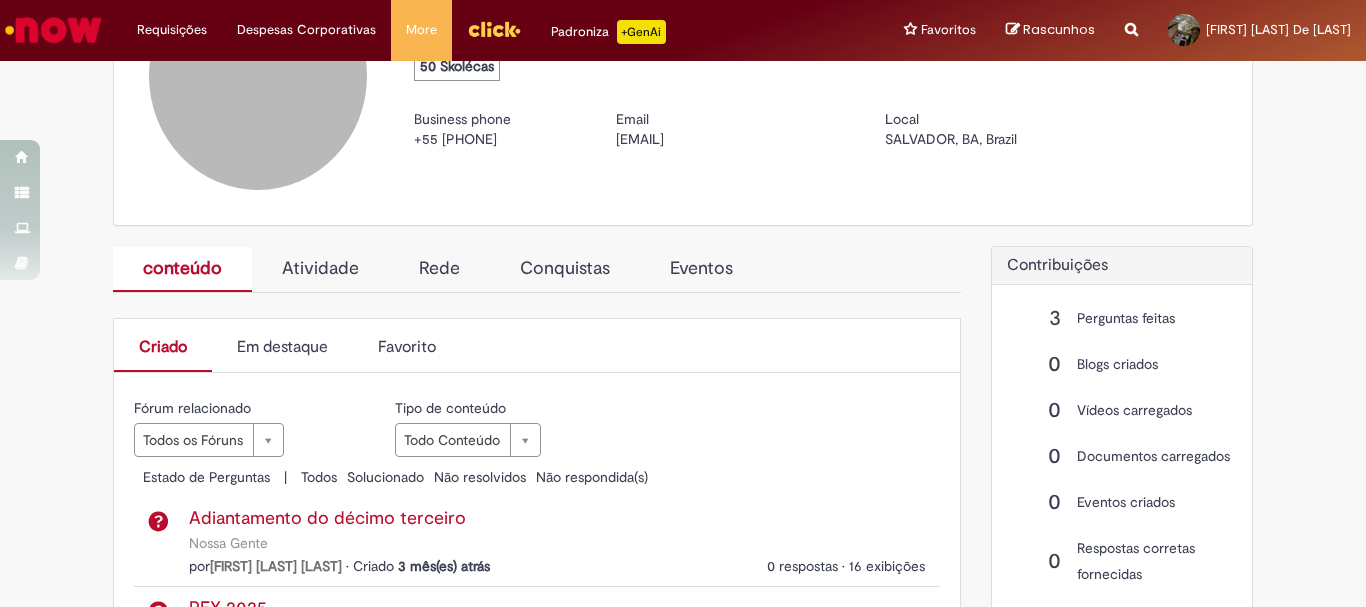 scroll, scrollTop: 0, scrollLeft: 0, axis: both 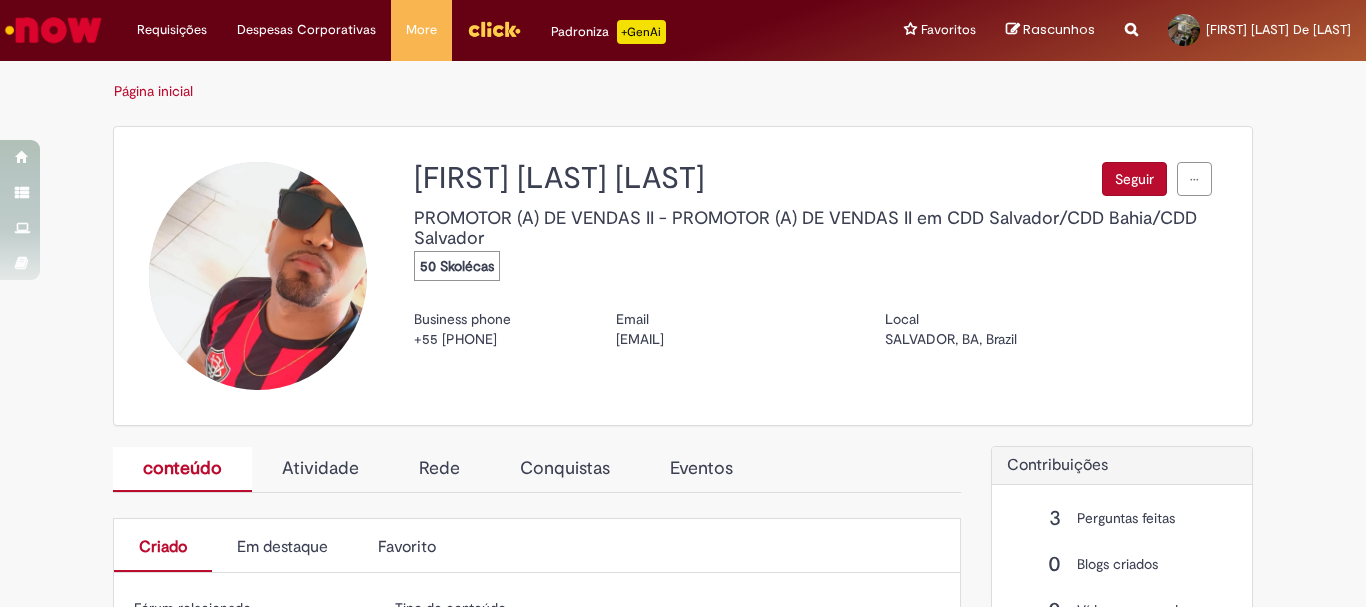 click on "Página inicial" at bounding box center (153, 91) 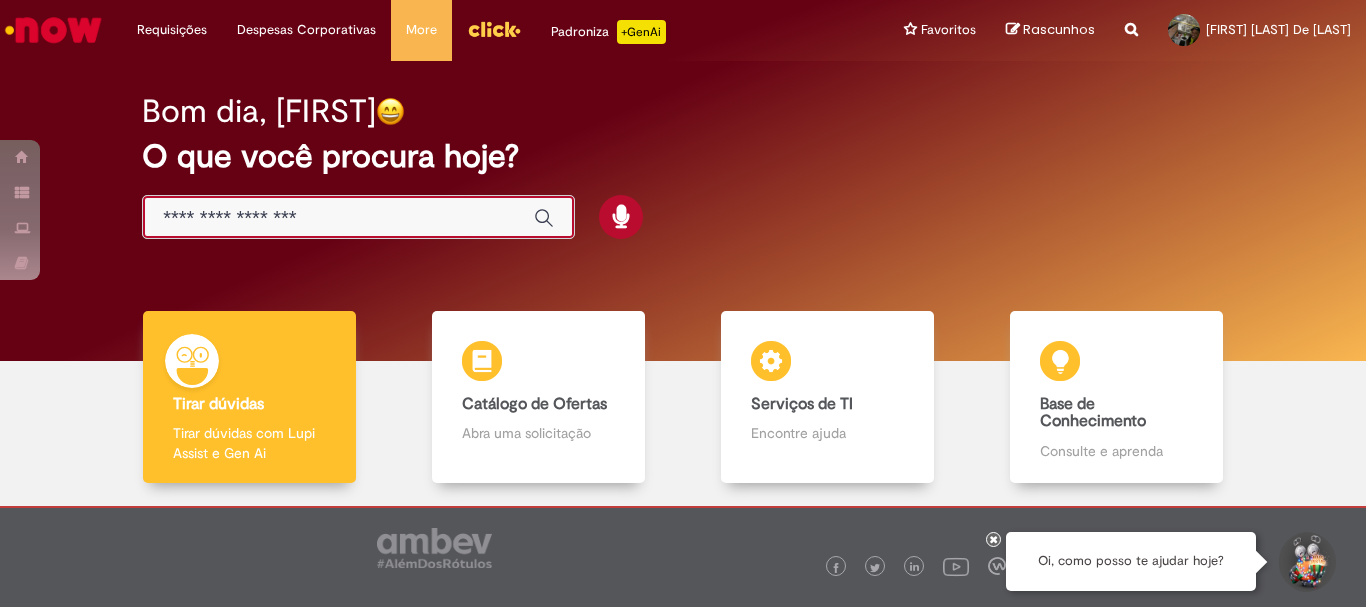 click at bounding box center [338, 218] 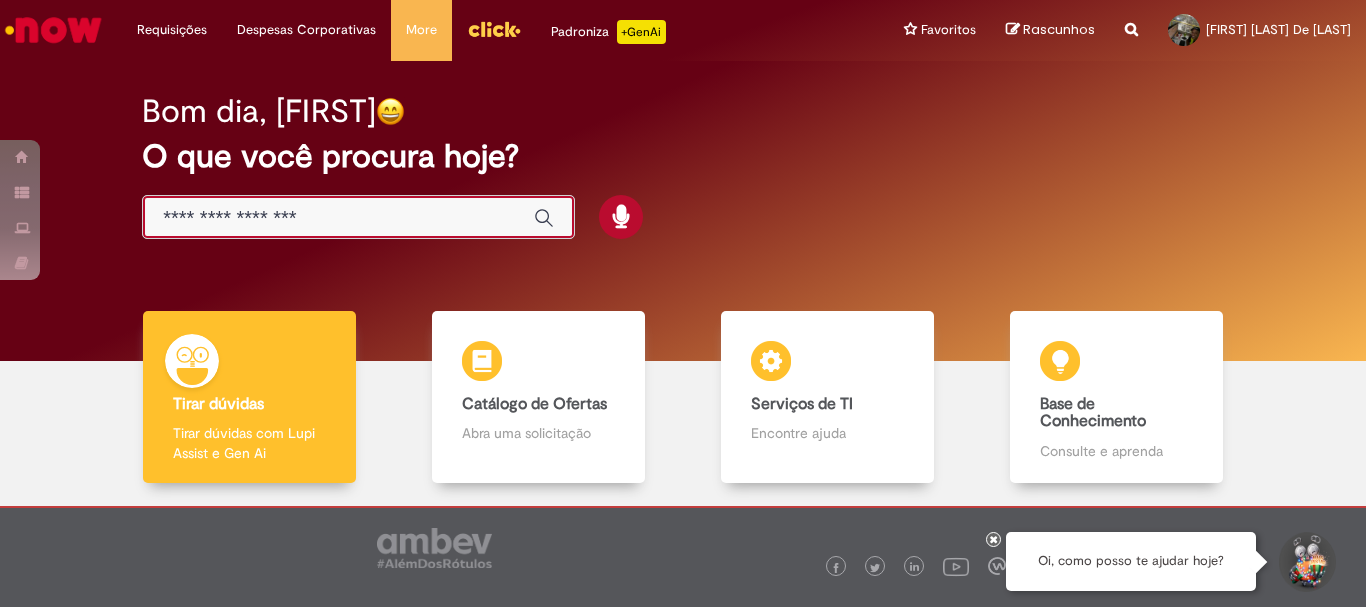 click at bounding box center [338, 218] 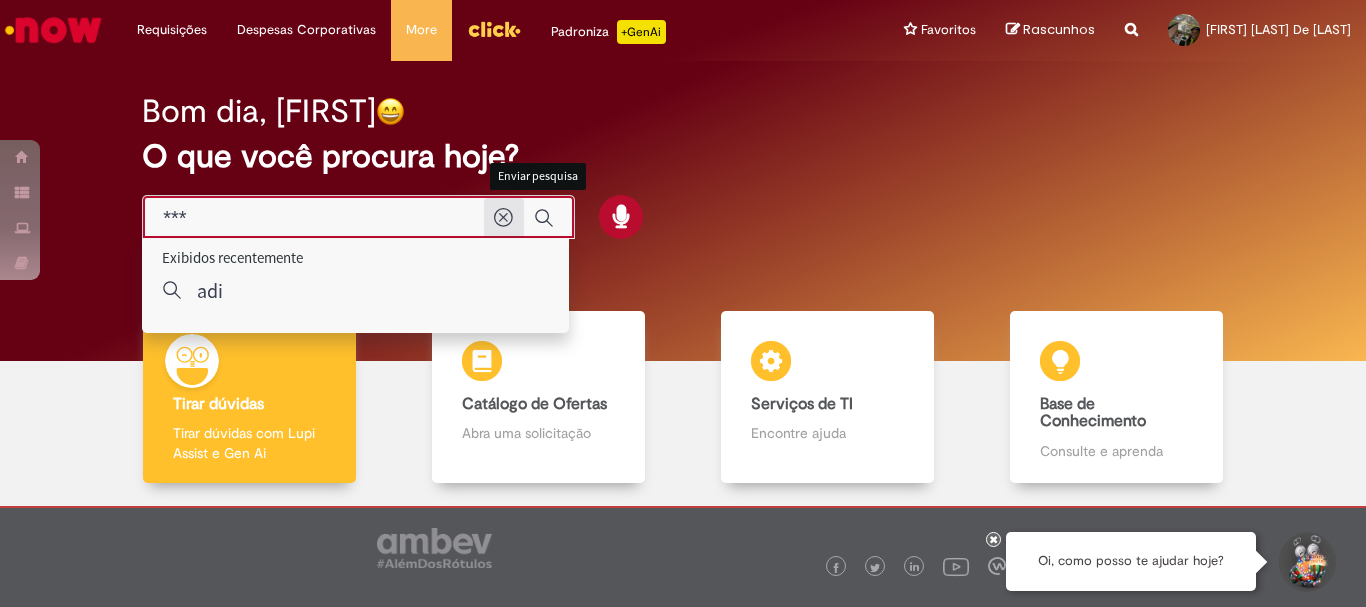 type on "****" 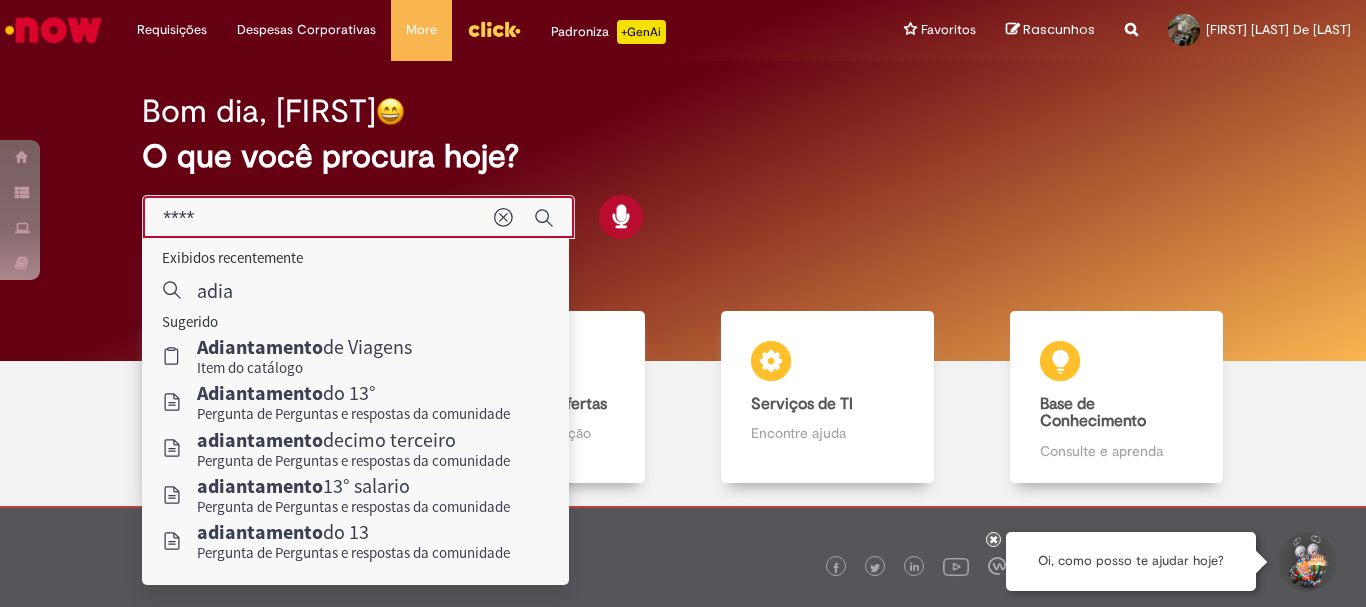 scroll, scrollTop: 98, scrollLeft: 0, axis: vertical 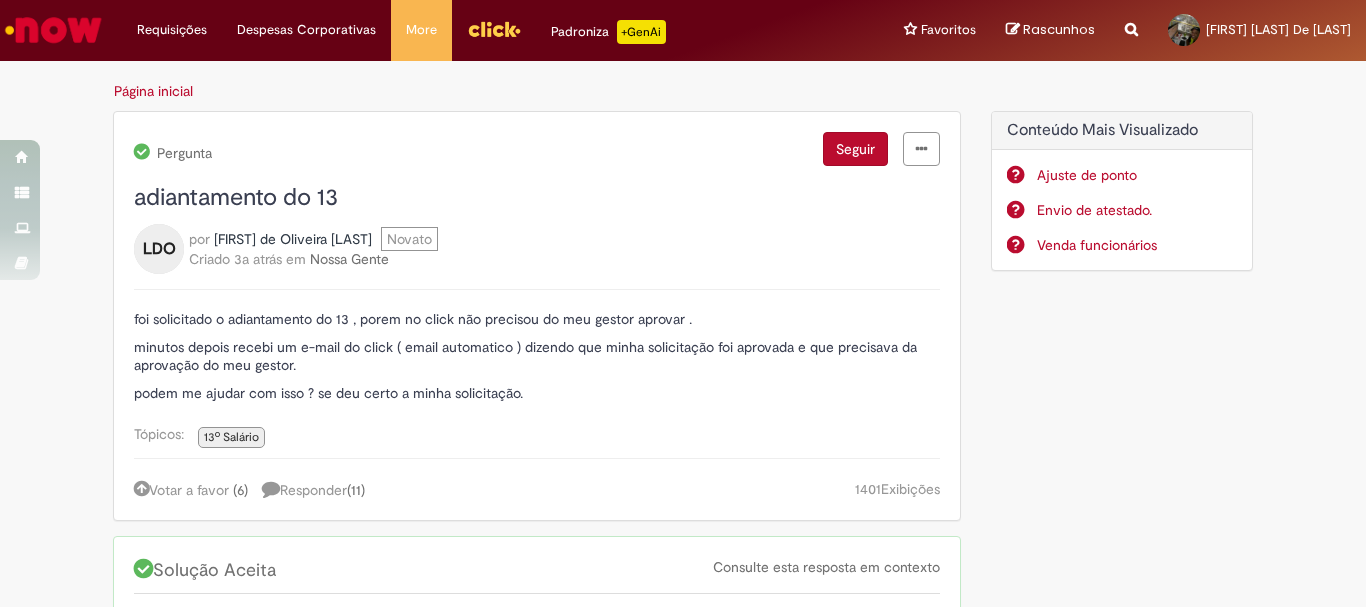click on "Página inicial" at bounding box center [153, 91] 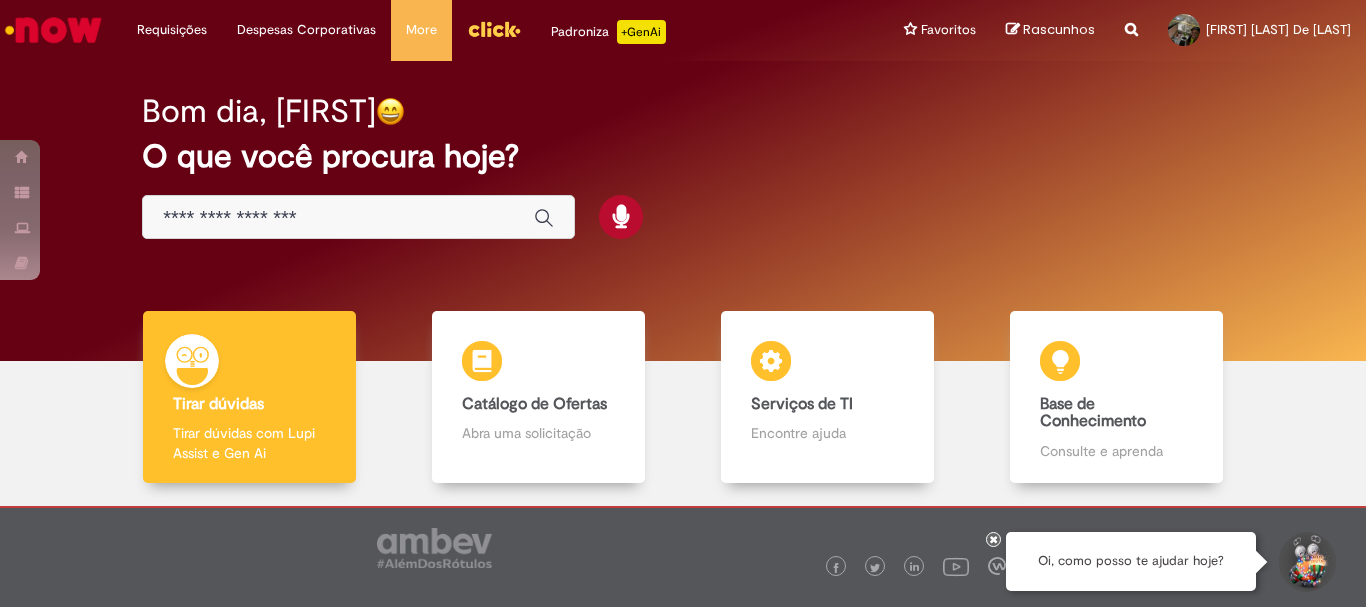 scroll, scrollTop: 98, scrollLeft: 0, axis: vertical 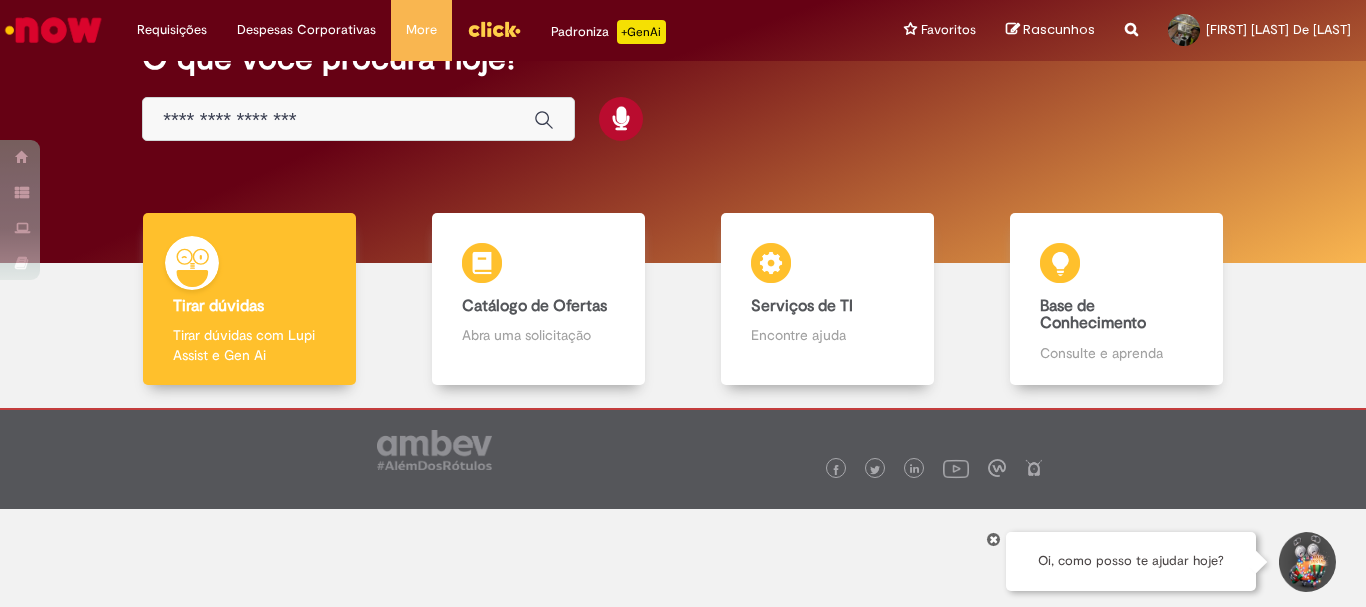 click at bounding box center (338, 120) 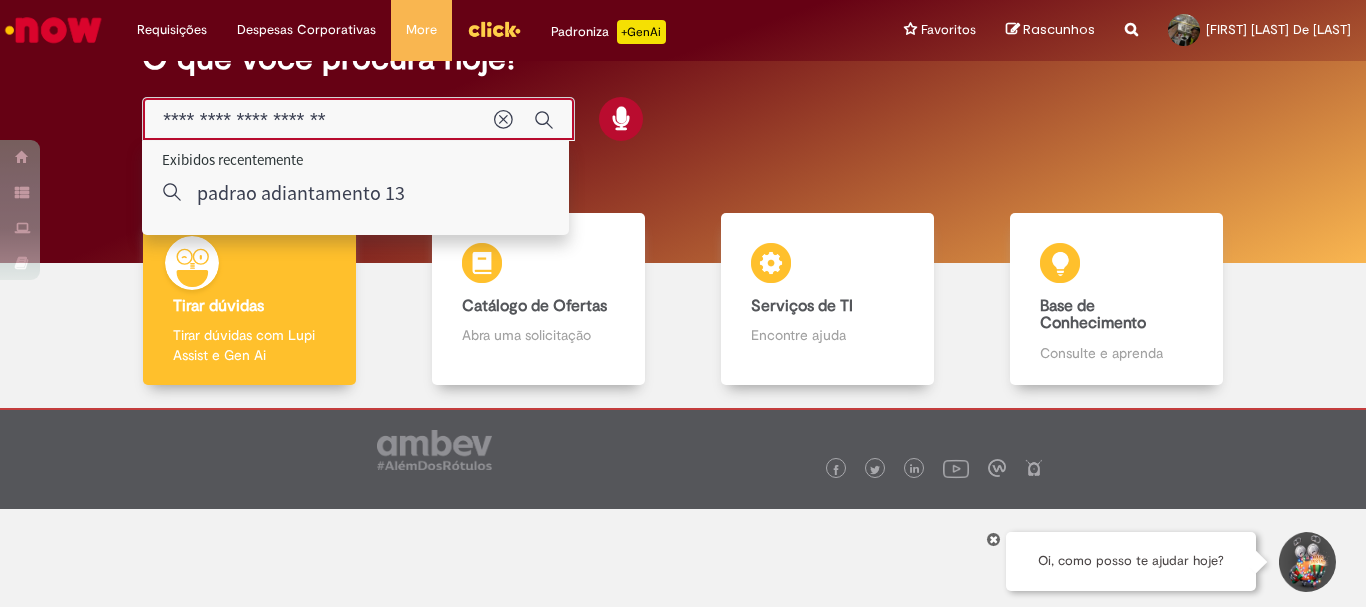 type on "**********" 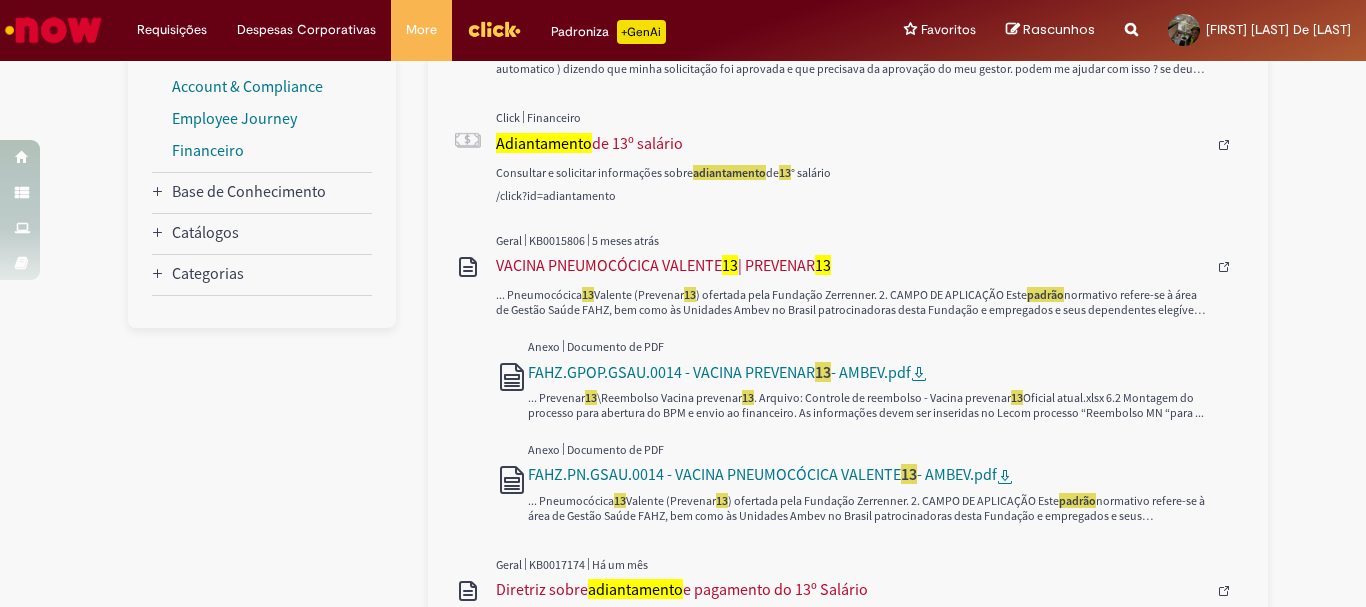 scroll, scrollTop: 500, scrollLeft: 0, axis: vertical 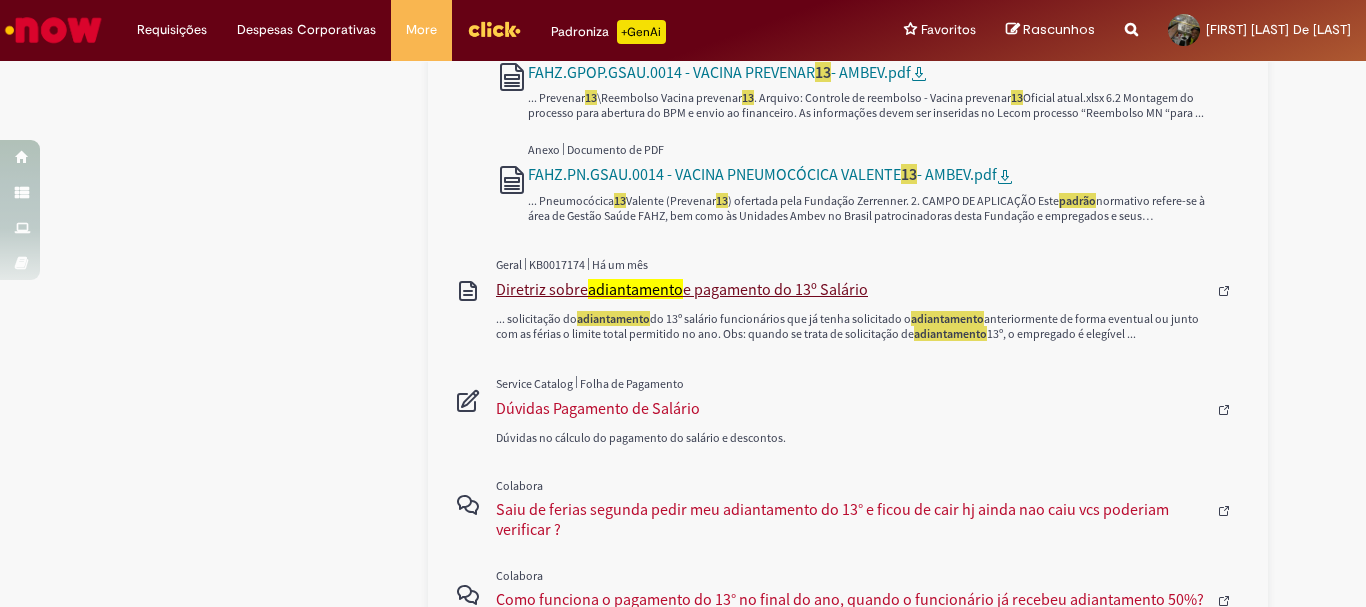 click on "Diretriz sobre  adiantamento  e pagamento do 13º Salário" at bounding box center (851, 289) 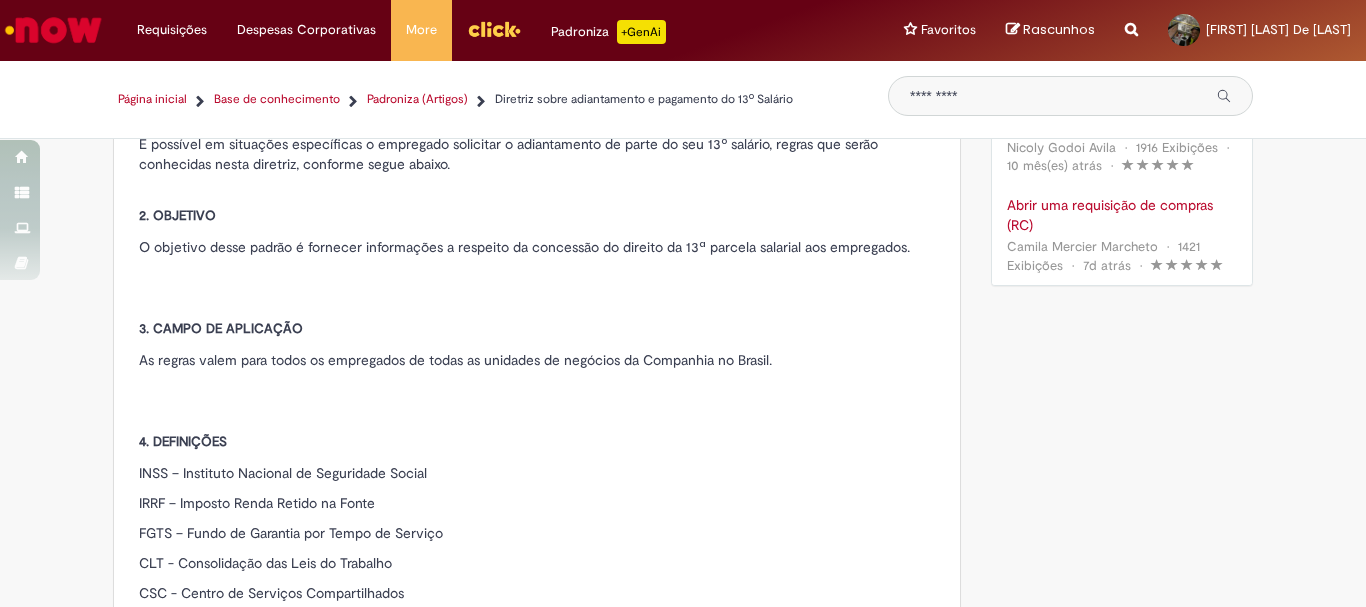 scroll, scrollTop: 200, scrollLeft: 0, axis: vertical 